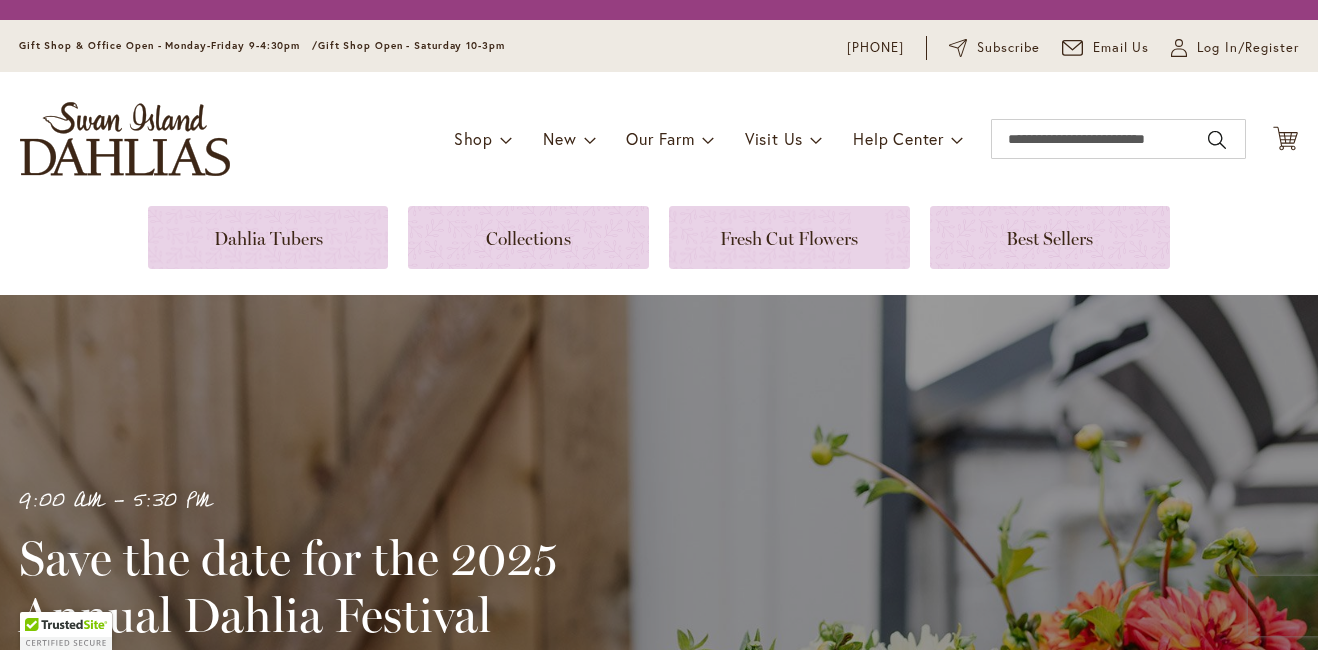 scroll, scrollTop: 0, scrollLeft: 0, axis: both 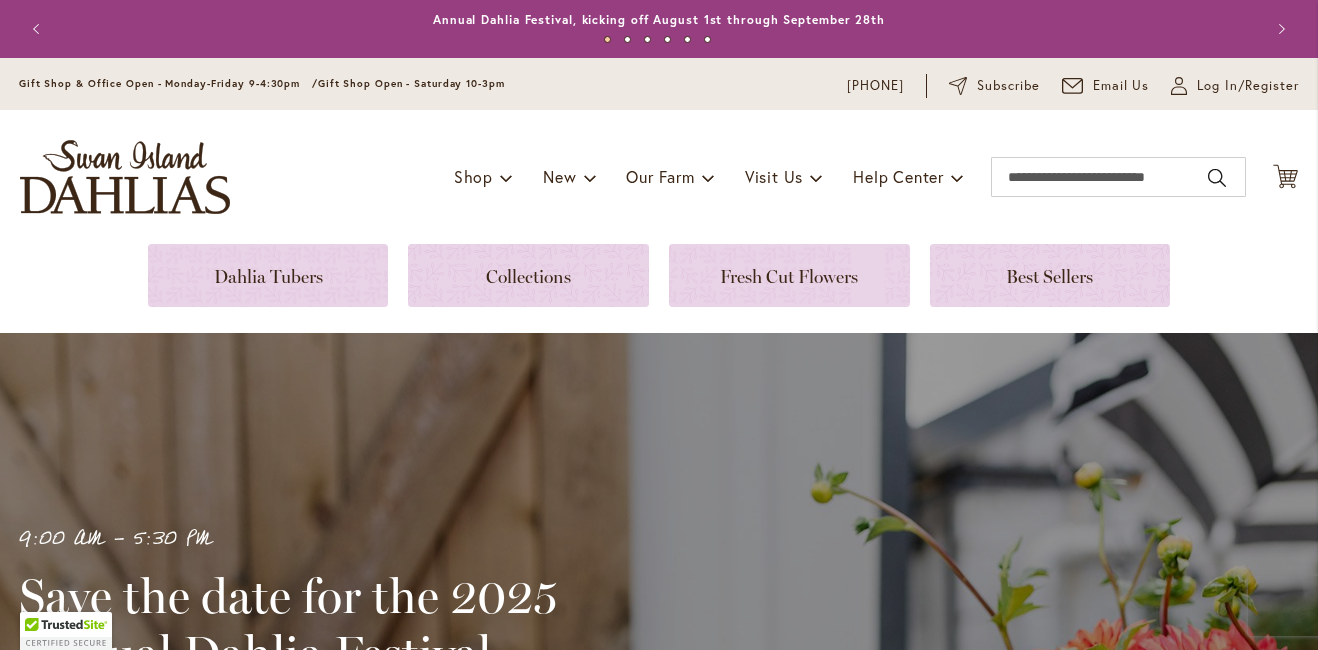 click on "Toggle Nav
Shop
Dahlia Tubers
Collections
Fresh Cut Dahlias
Gardening Supplies
Gift Cards
Request a Catalog
Gifts, Clothing & Specialty Items" at bounding box center (659, 177) 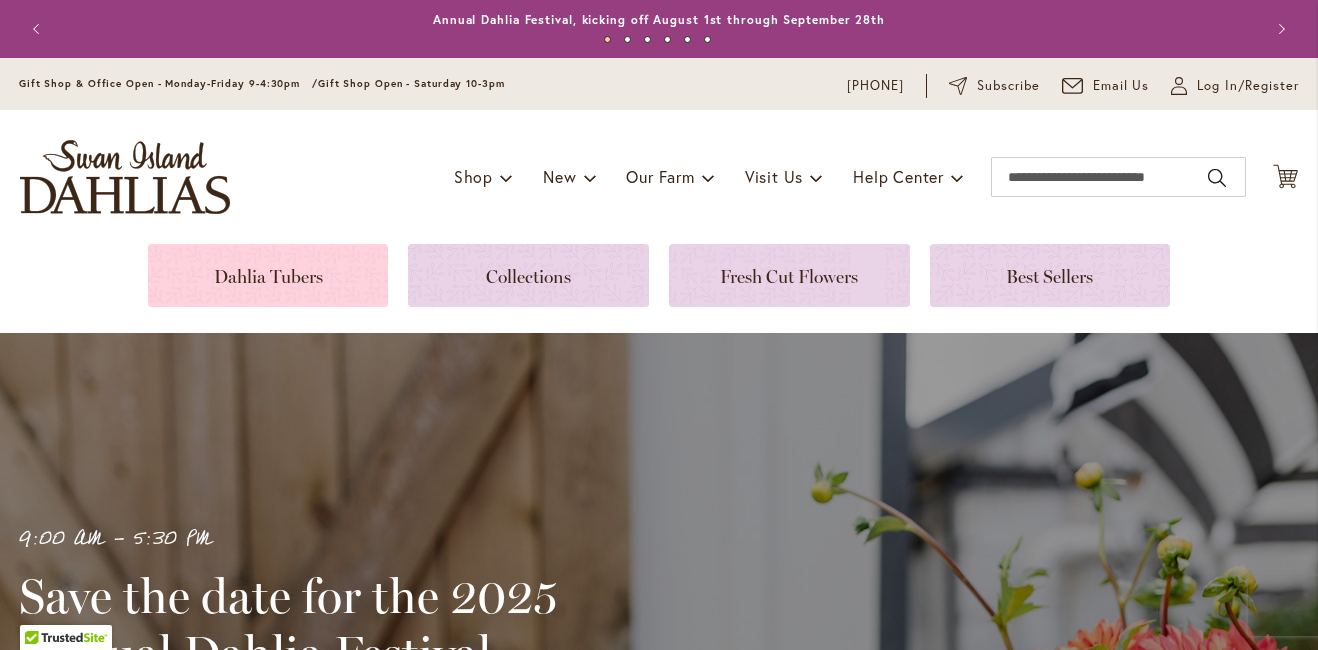 click at bounding box center (268, 275) 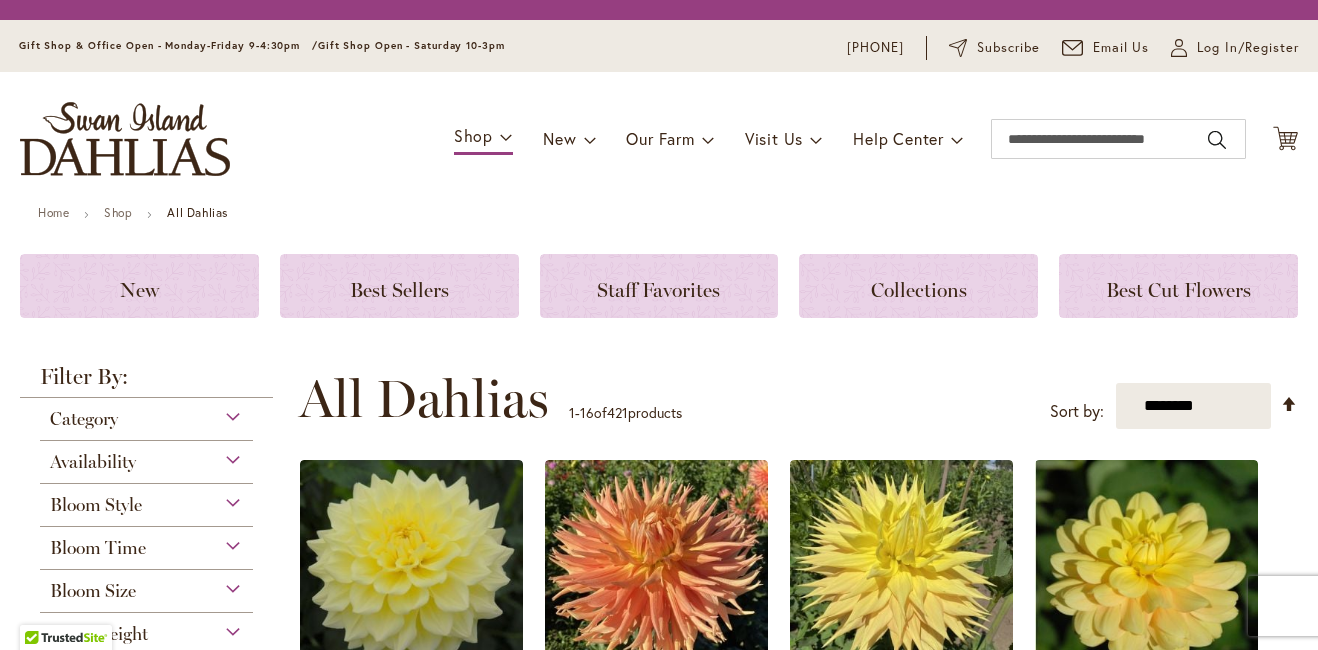 scroll, scrollTop: 0, scrollLeft: 0, axis: both 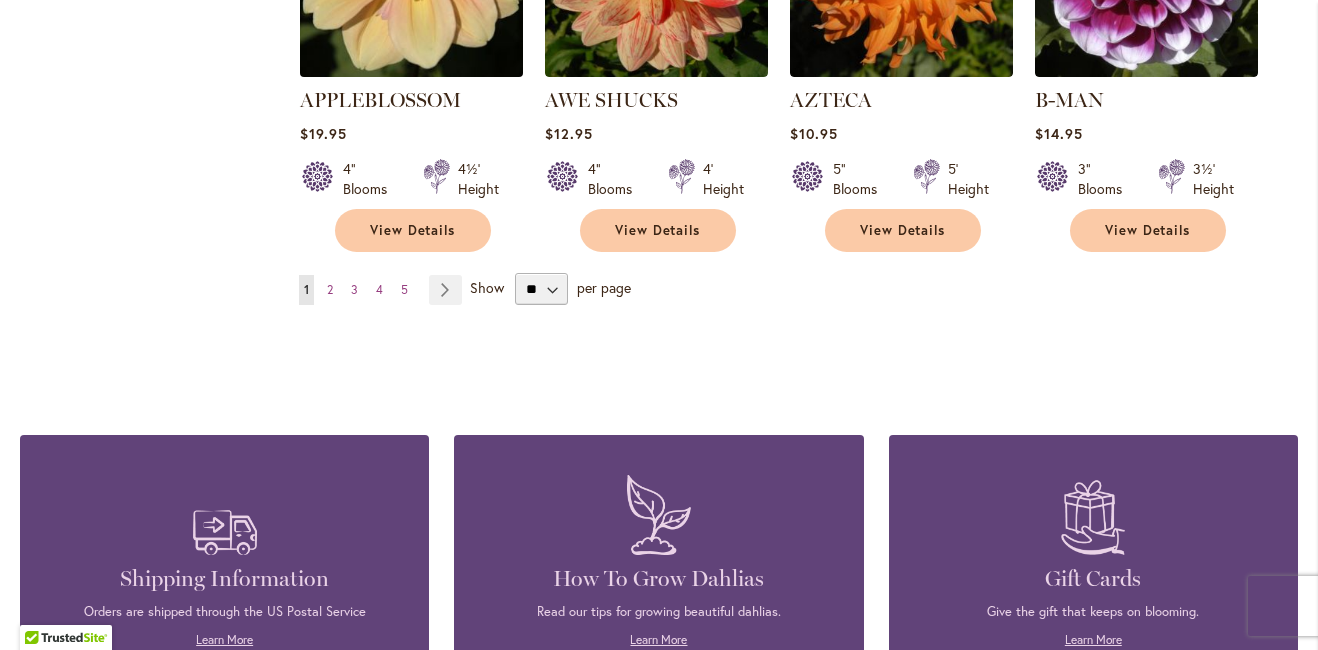 click at bounding box center (411, -34) 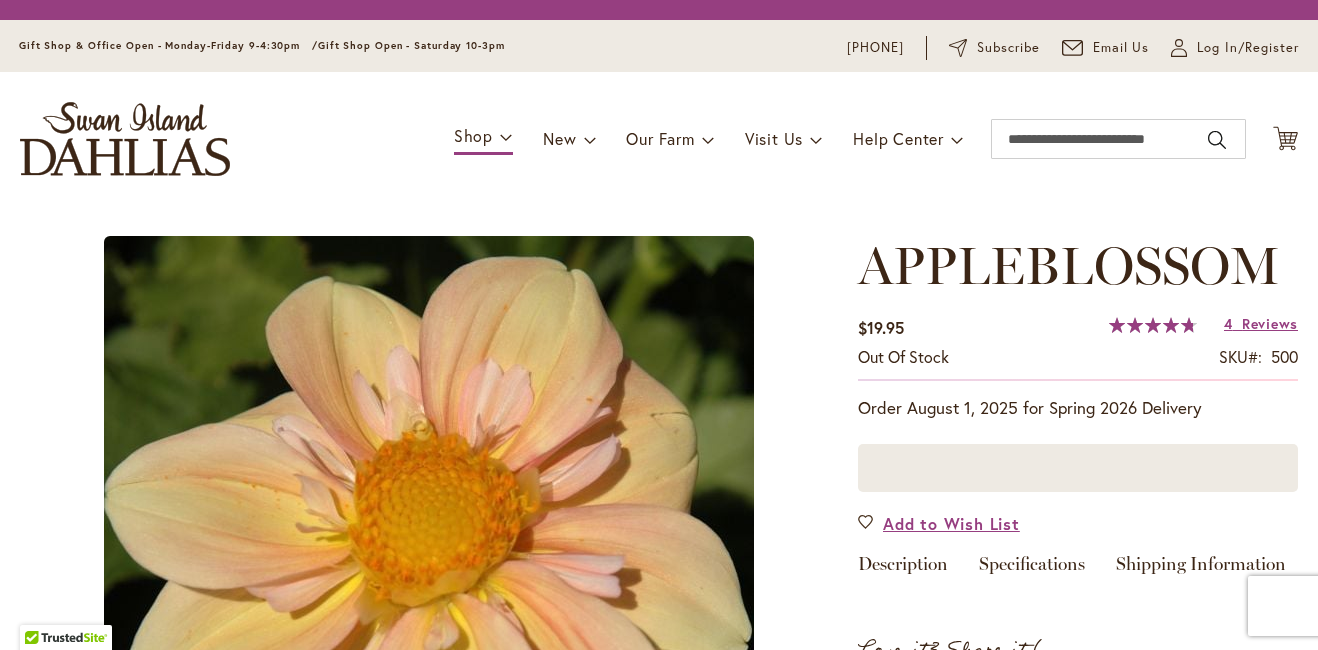 scroll, scrollTop: 0, scrollLeft: 0, axis: both 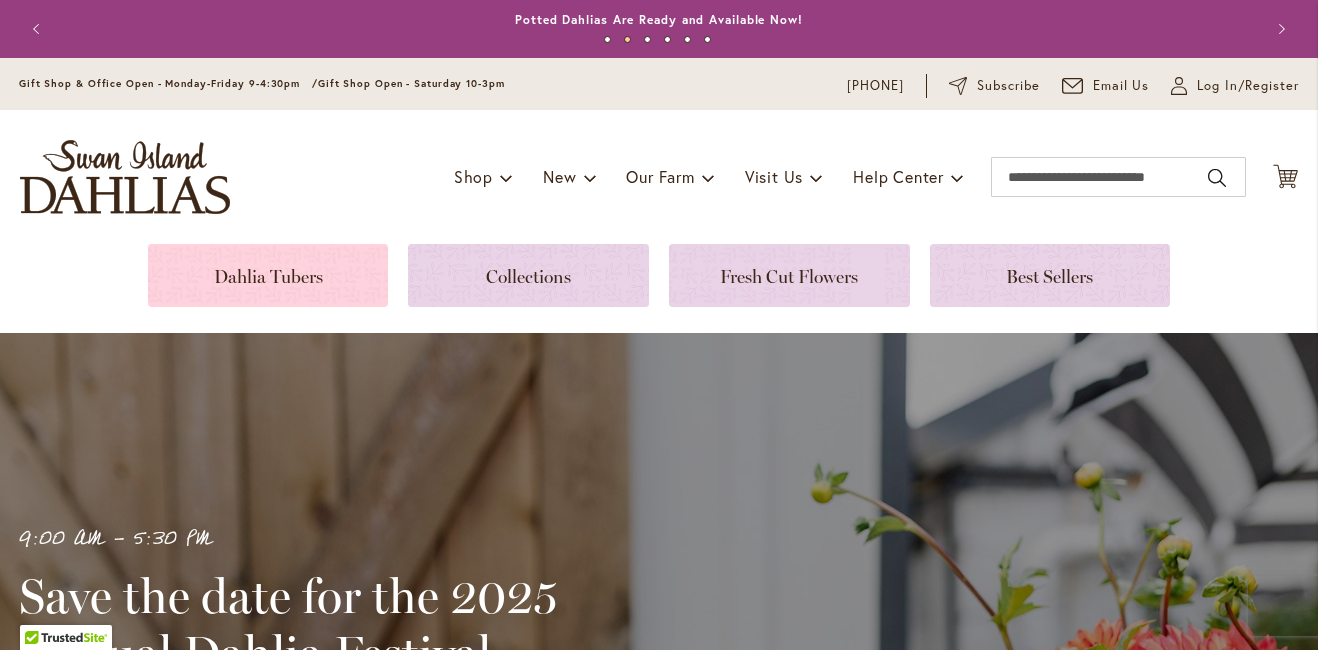 click at bounding box center [268, 275] 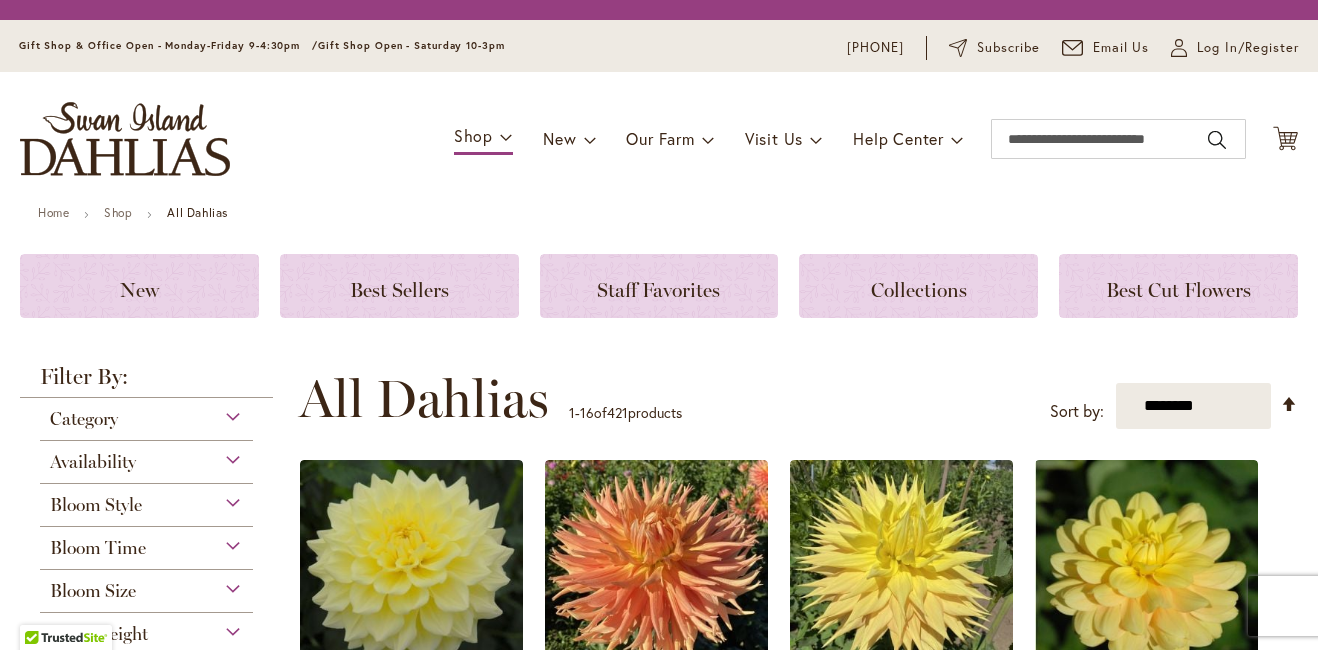 scroll, scrollTop: 0, scrollLeft: 0, axis: both 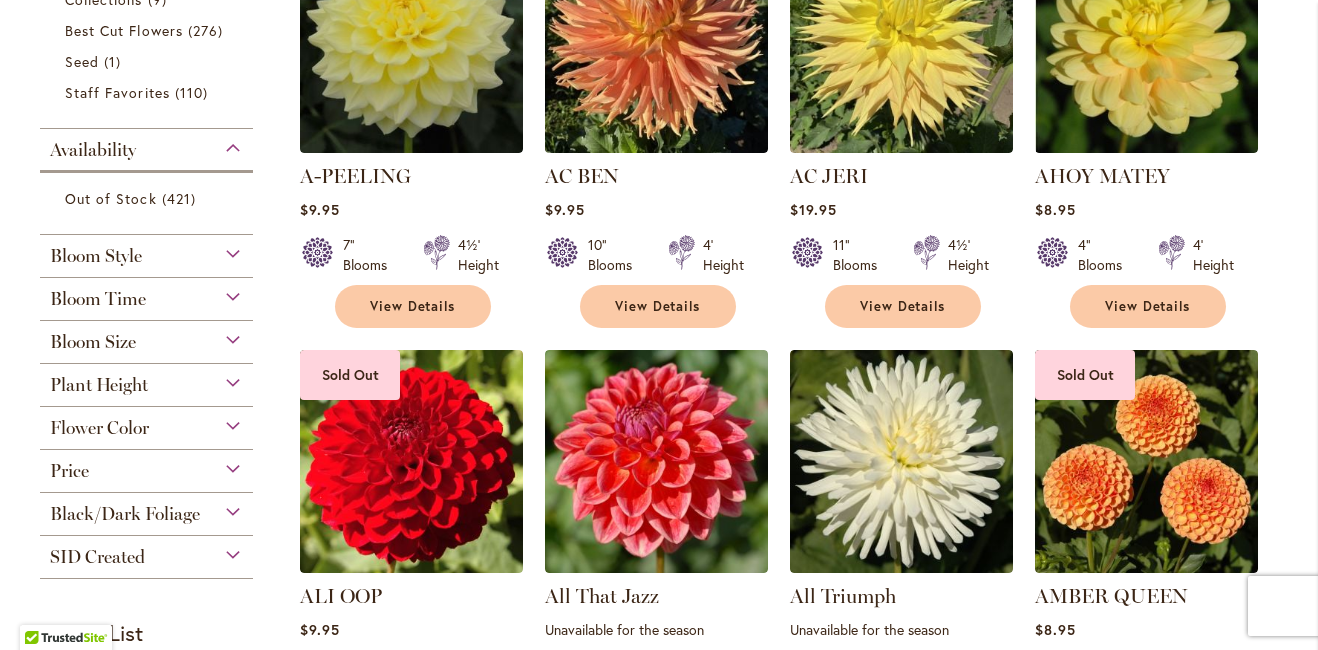 click on "Bloom Style" at bounding box center [146, 251] 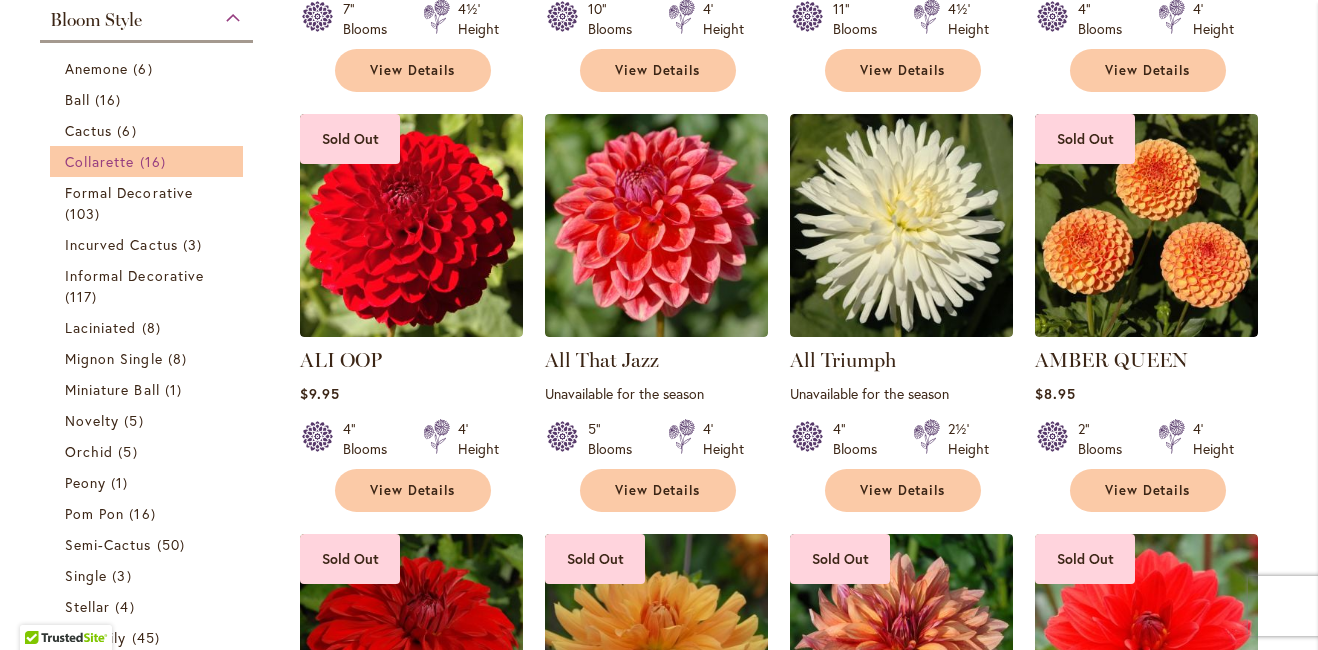 click on "Collarette
16
items" at bounding box center [149, 161] 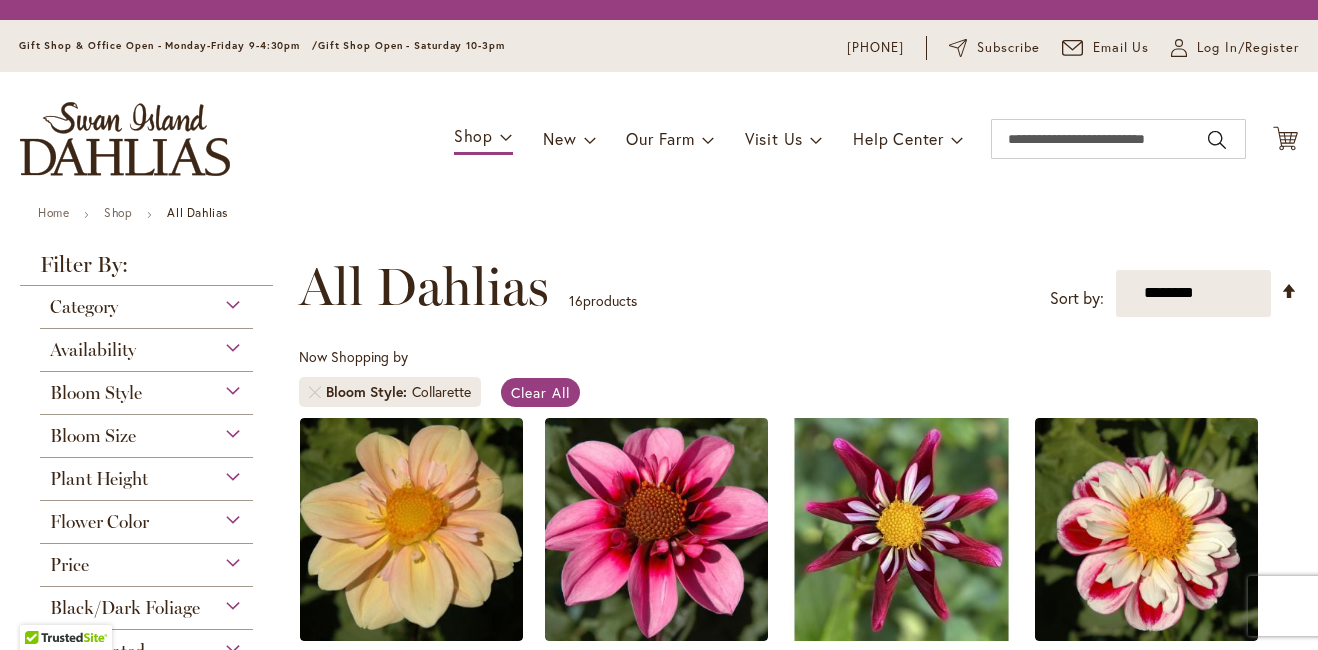 scroll, scrollTop: 0, scrollLeft: 0, axis: both 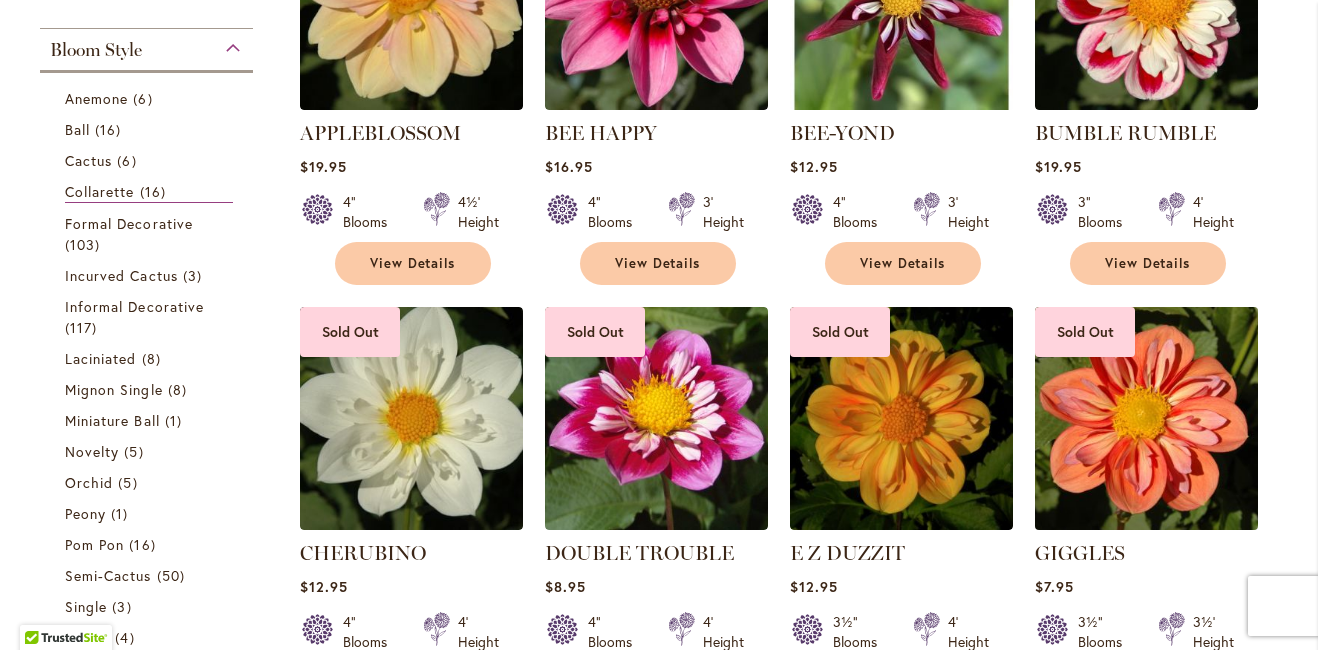 click at bounding box center (1146, 418) 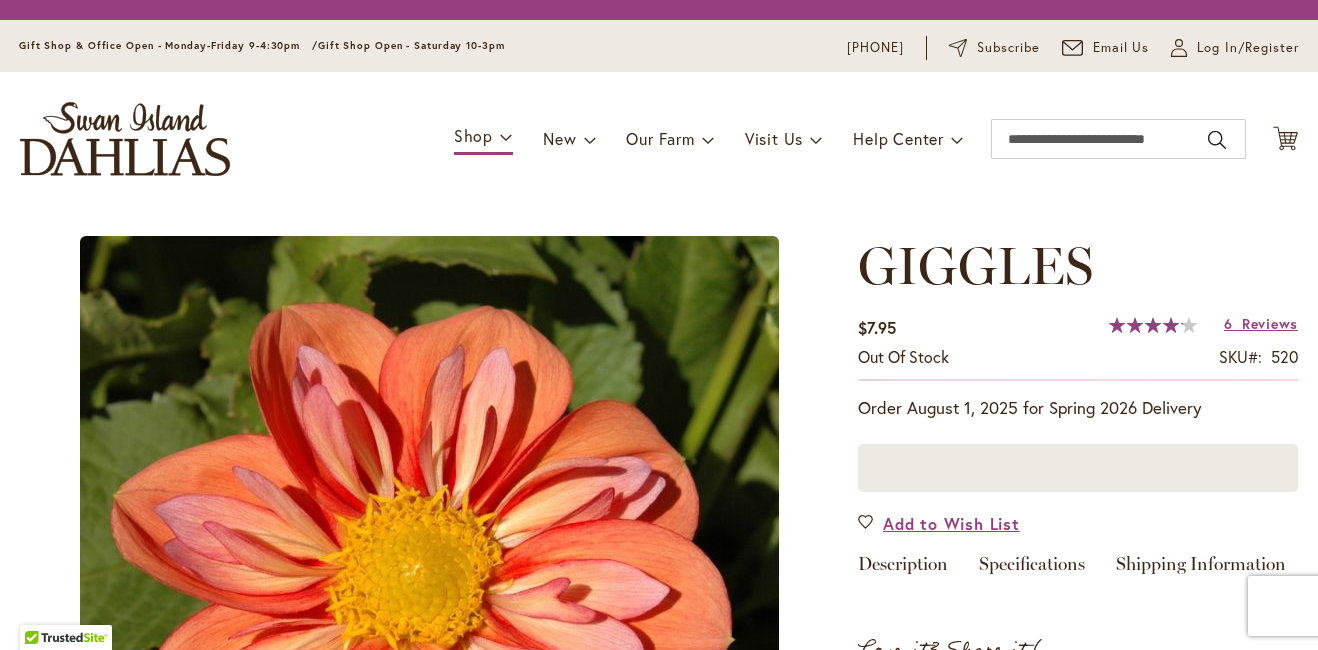 scroll, scrollTop: 0, scrollLeft: 0, axis: both 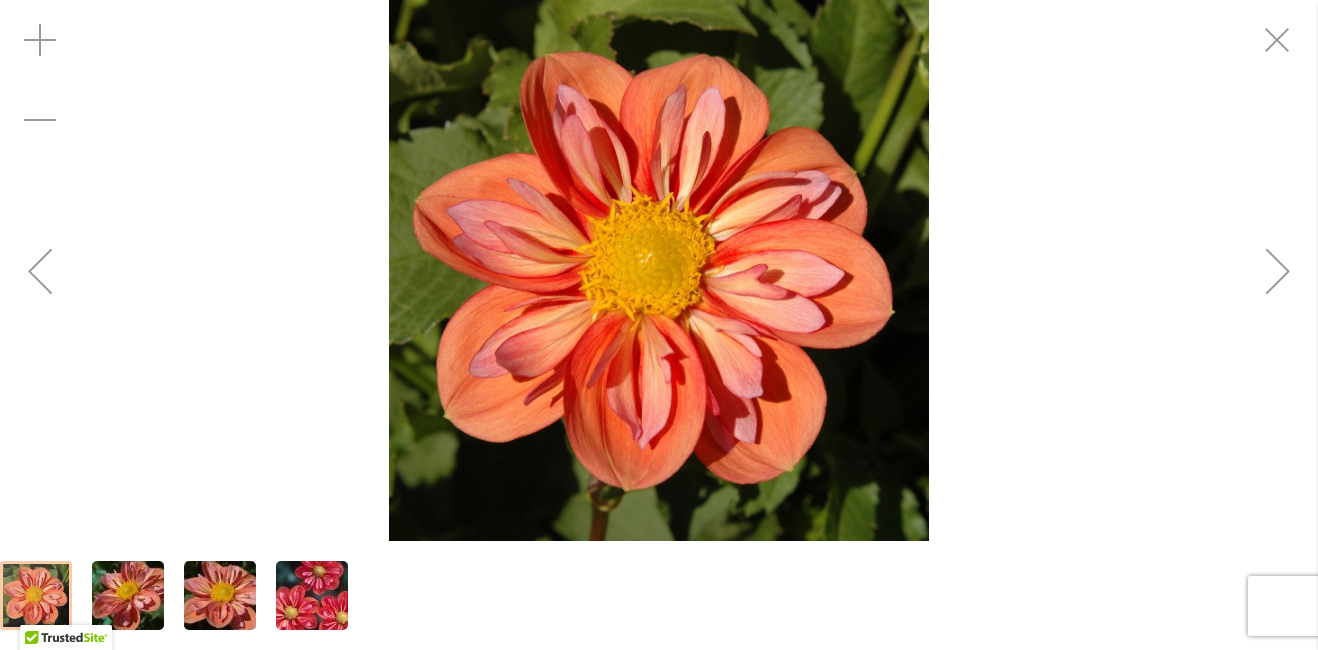 click at bounding box center (659, 270) 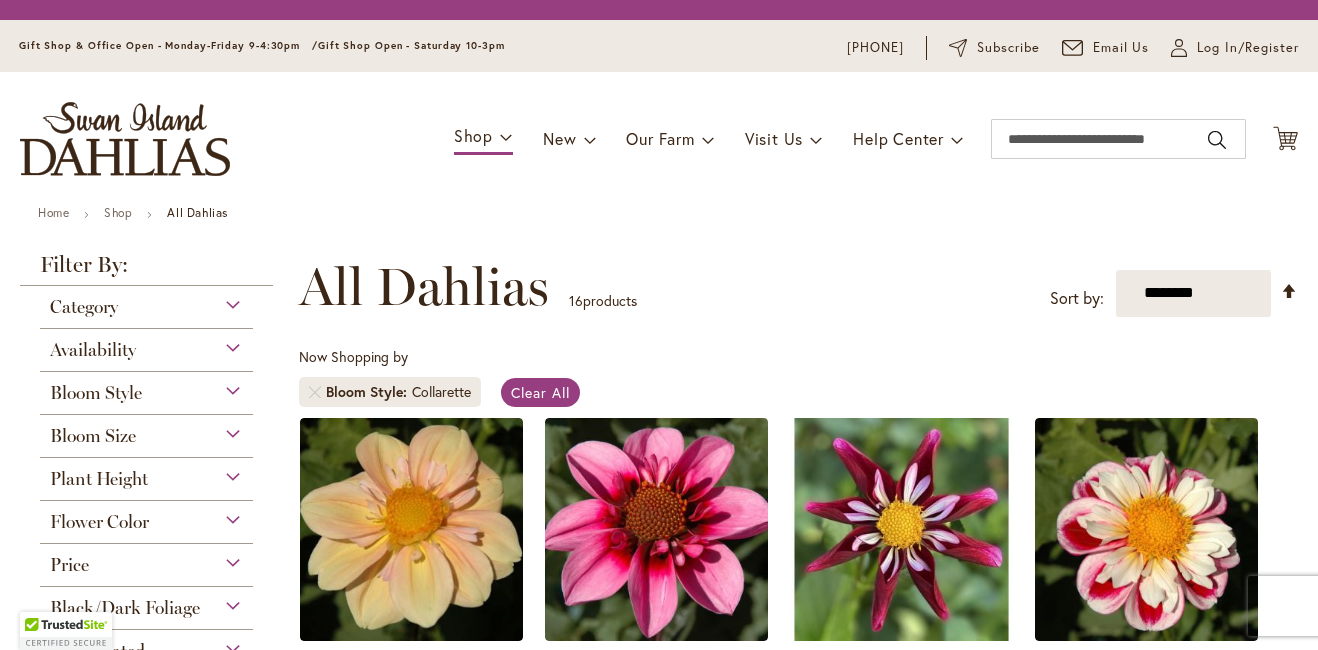 scroll, scrollTop: 0, scrollLeft: 0, axis: both 